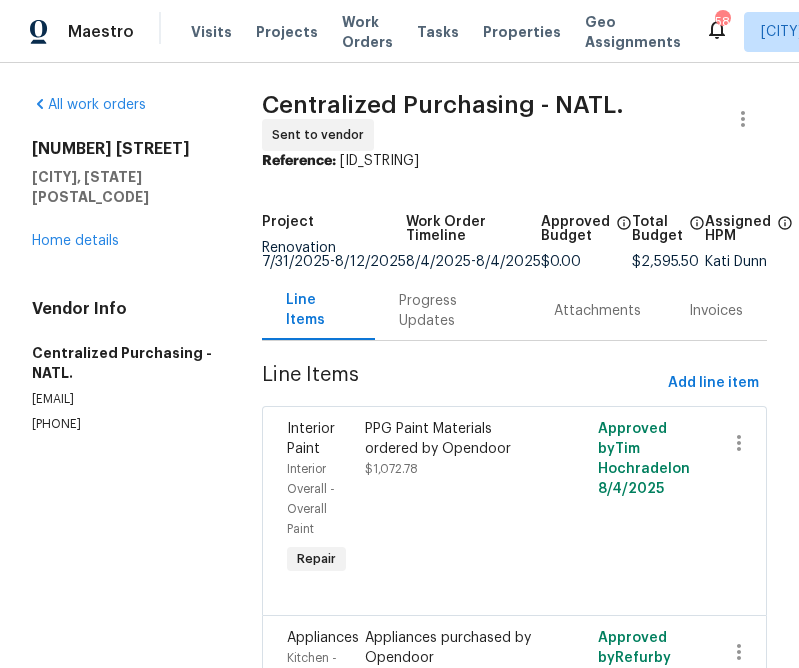 scroll, scrollTop: 0, scrollLeft: 0, axis: both 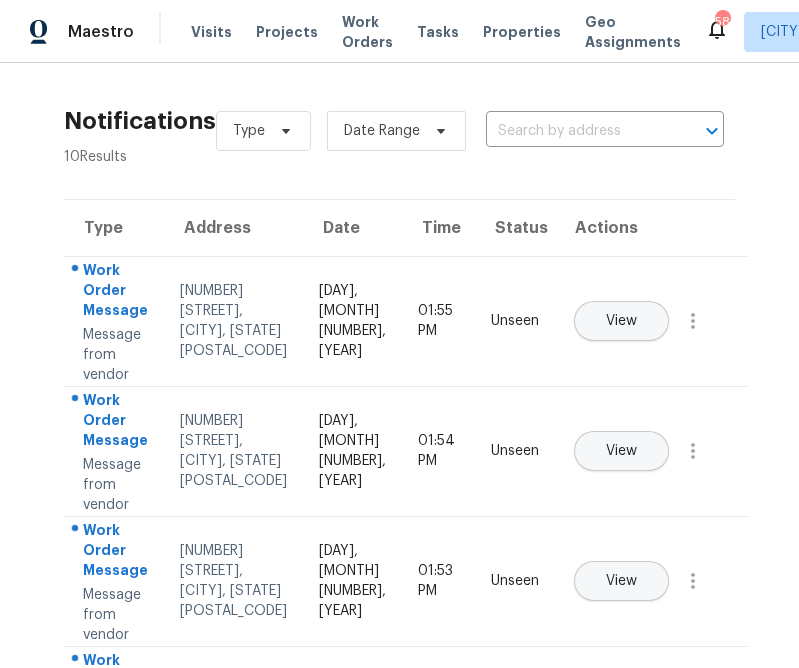 click on "Visits Projects Work Orders Tasks Properties Geo Assignments" at bounding box center [448, 32] 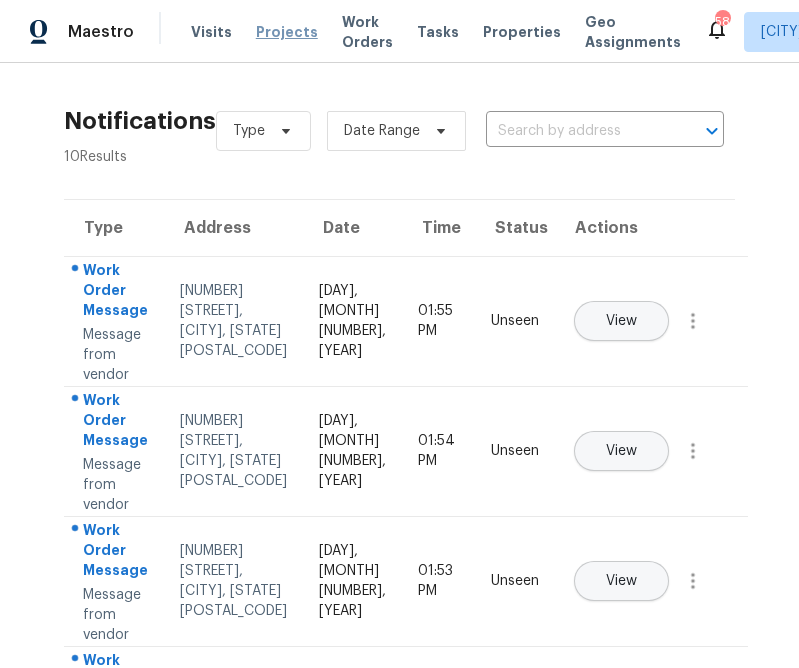 click on "Projects" at bounding box center [287, 32] 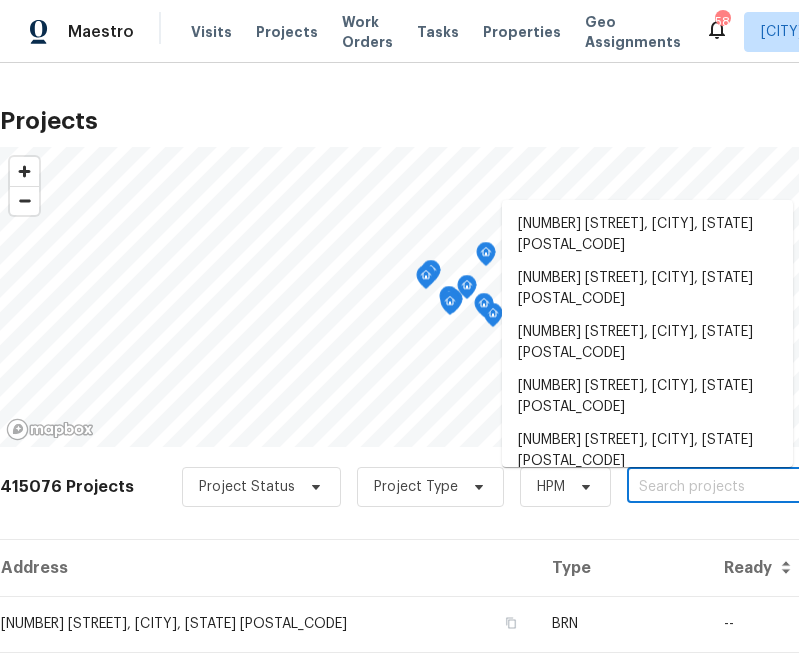 click at bounding box center (741, 487) 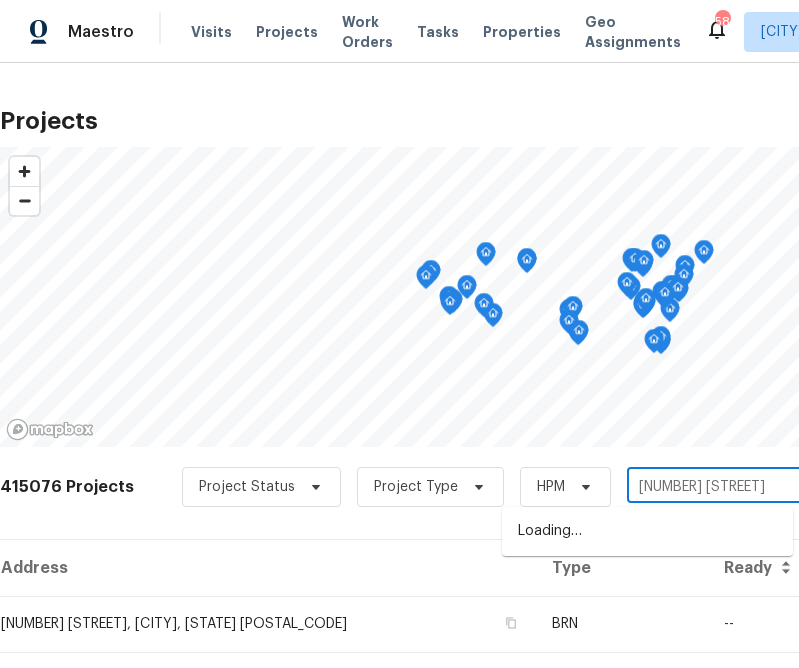 type on "[NUMBER] [STREET]" 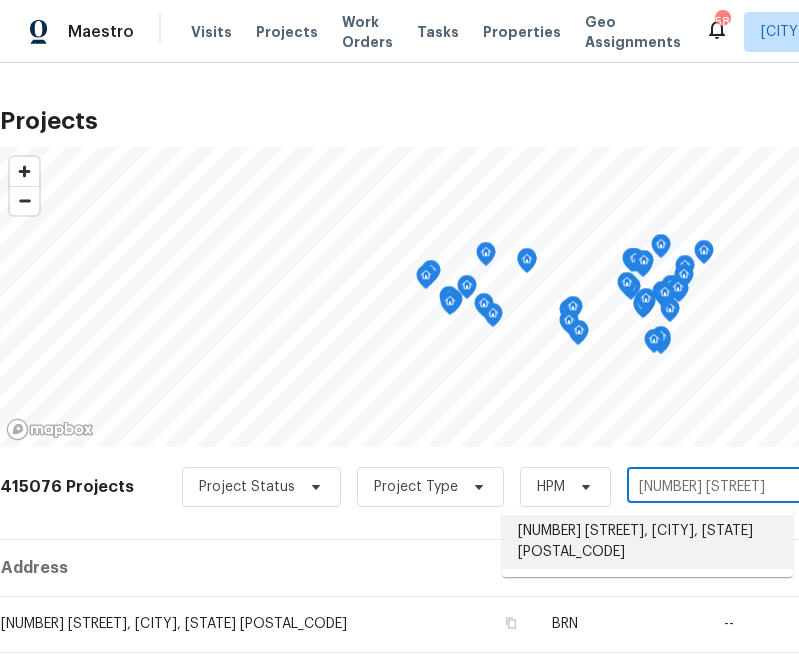 click on "[NUMBER] [STREET], [CITY], [STATE] [POSTAL_CODE]" at bounding box center (647, 542) 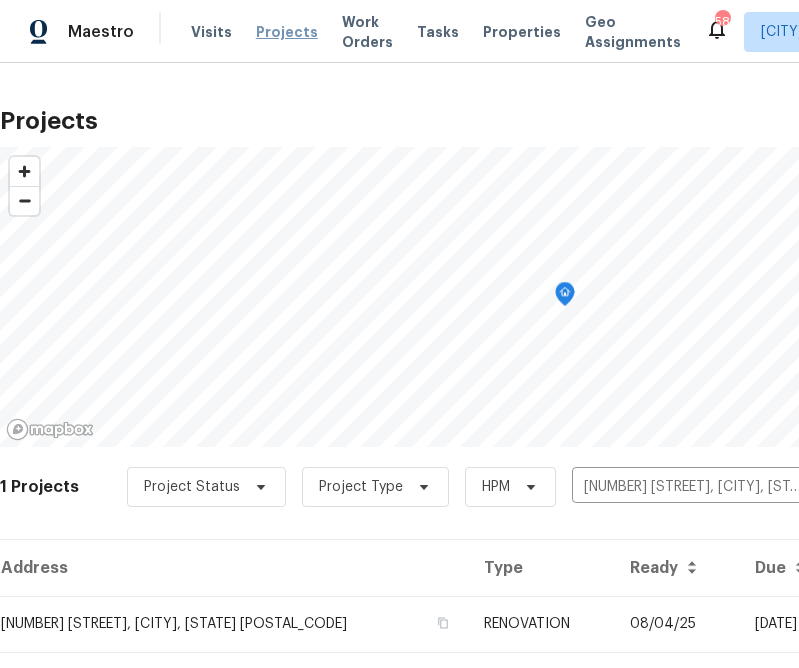 click on "Projects" at bounding box center [287, 32] 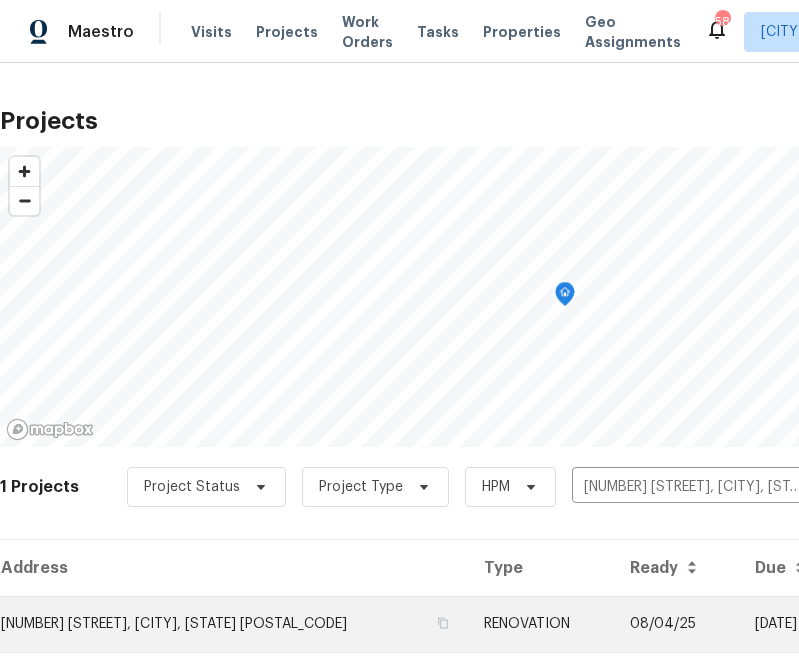 click on "[NUMBER] [STREET], [CITY], [STATE] [POSTAL_CODE]" at bounding box center [234, 624] 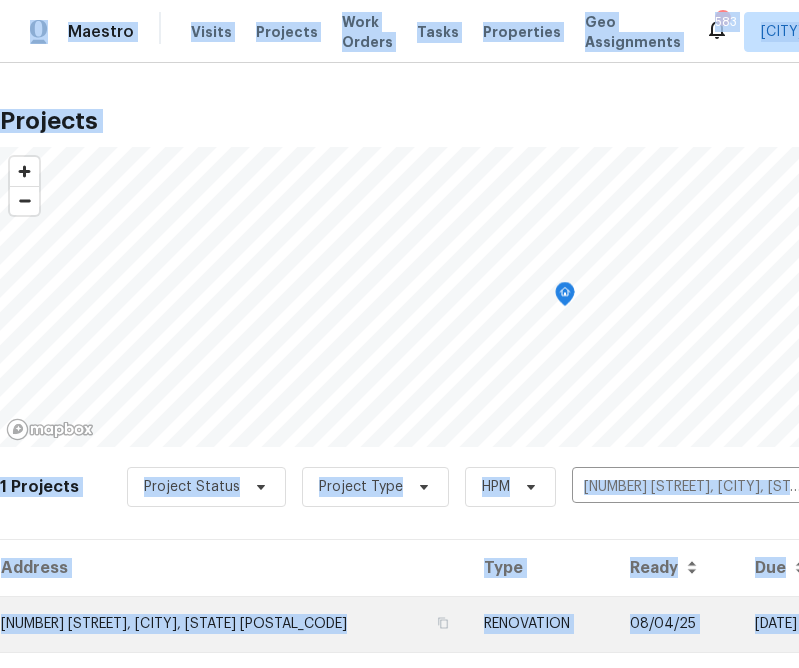 click on "[NUMBER] [STREET], [CITY], [STATE] + 44 [NAME] Projects © Mapbox   © OpenStreetMap   Improve this map 1 Projects Project Status Project Type HPM [NUMBER] [STREET], [CITY], [STATE] ​ Address Type Ready Due HPM Projects [NUMBER] [STREET], [CITY], [STATE] RENOVATION [DATE] [DATE] [NAME] in progress" at bounding box center [399, 334] 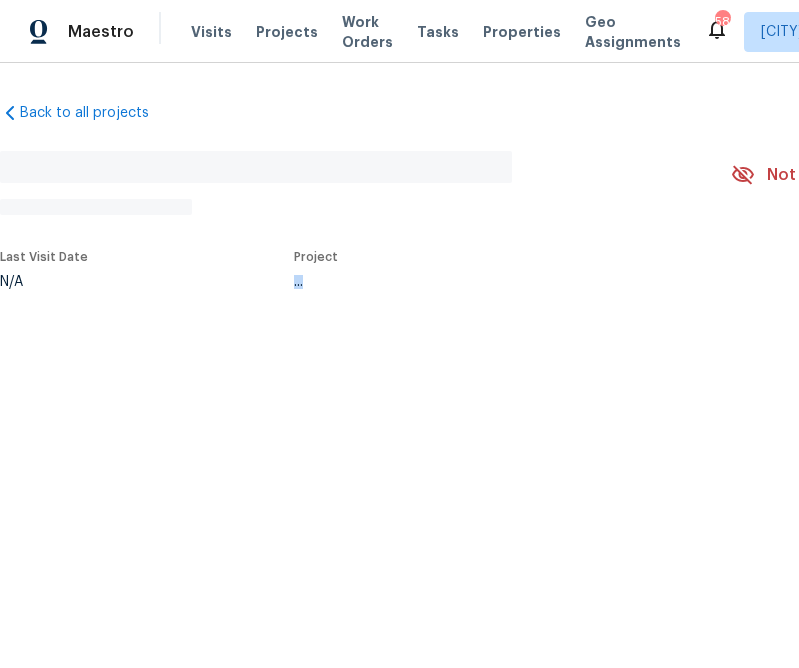 click on "[NUMBER] [STREET], [CITY], [STATE] + 44 [NAME] Back to all projects No address found N/A Not seen today Mark Seen Actions Last Visit Date N/A Project ..." at bounding box center [399, 210] 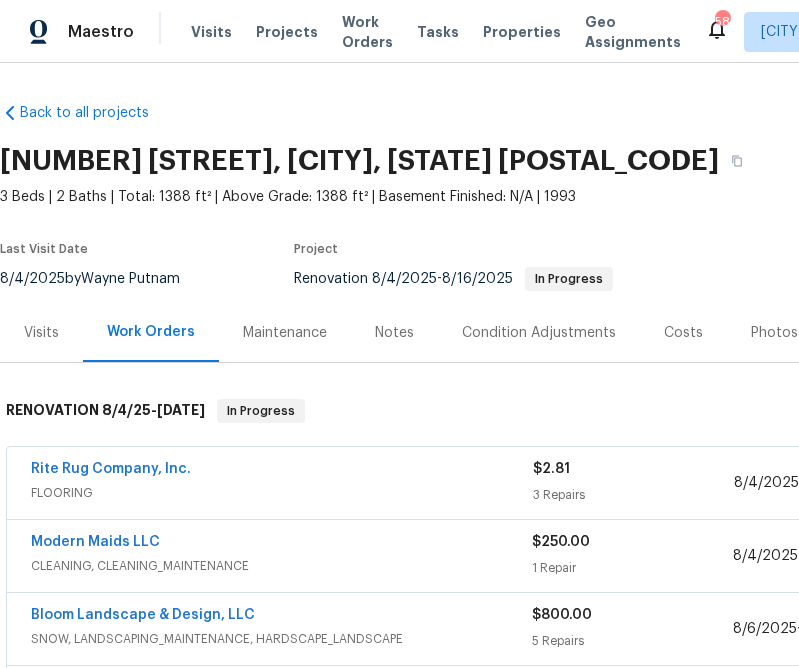 click on "[NUMBER] [STREET], [CITY], [STATE] [POSTAL_CODE]" at bounding box center (440, 161) 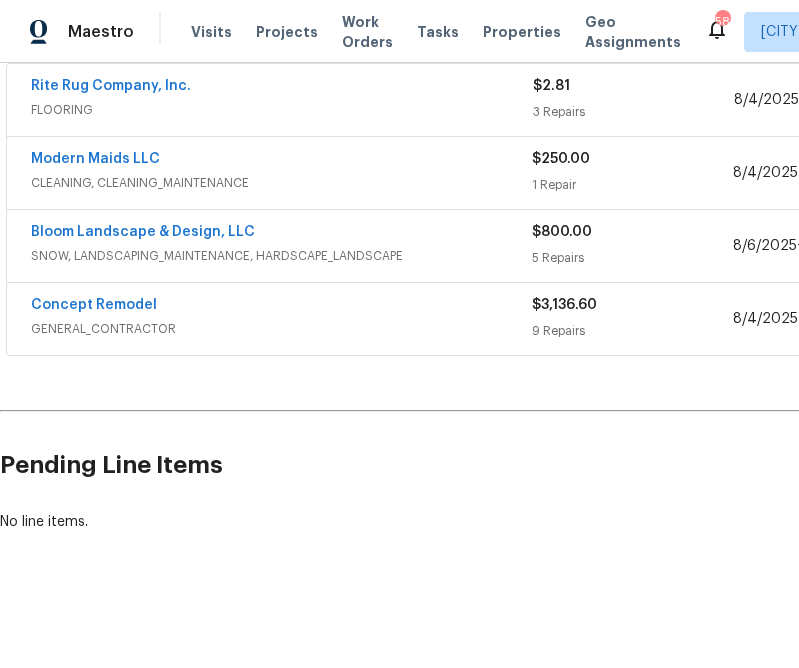 scroll, scrollTop: 383, scrollLeft: 331, axis: both 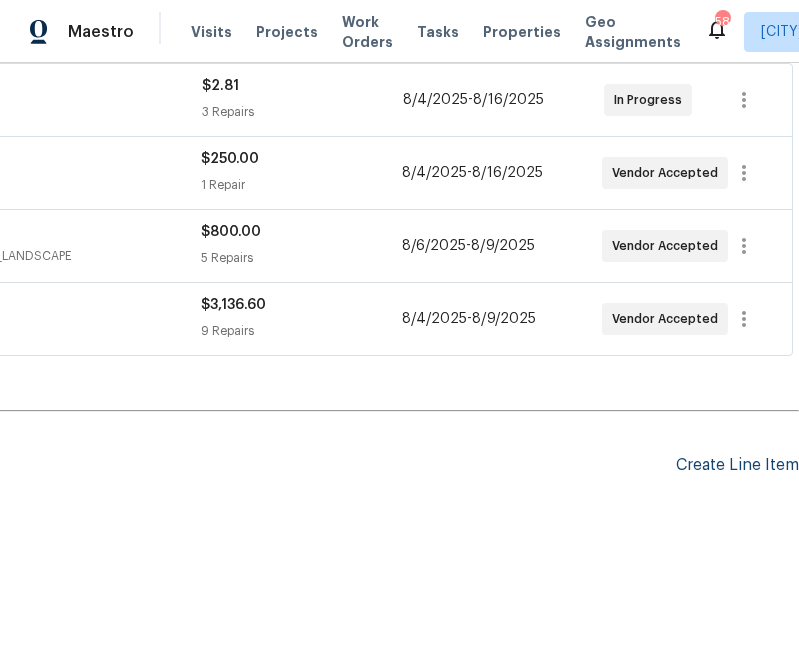 click on "Create Line Item" at bounding box center (737, 465) 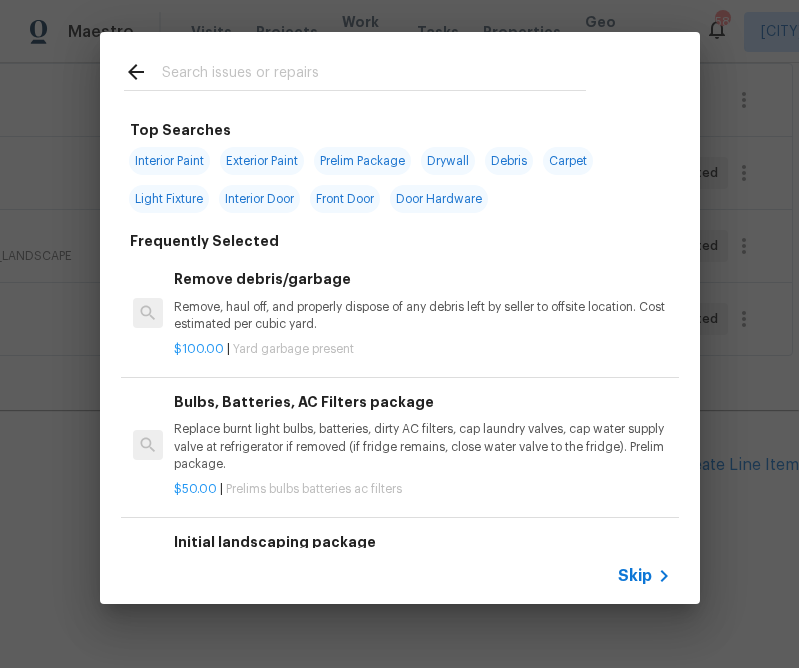 click on "Skip" at bounding box center (635, 576) 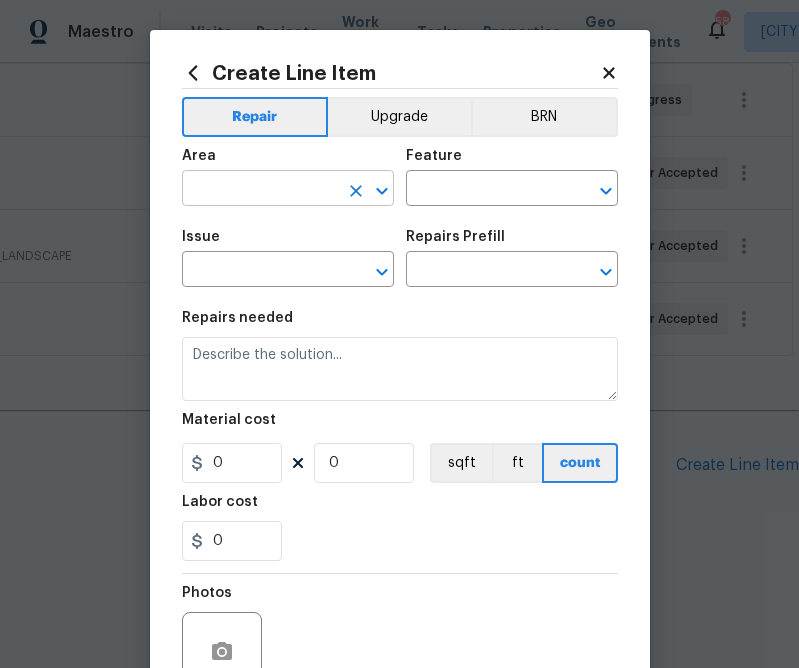click at bounding box center [260, 190] 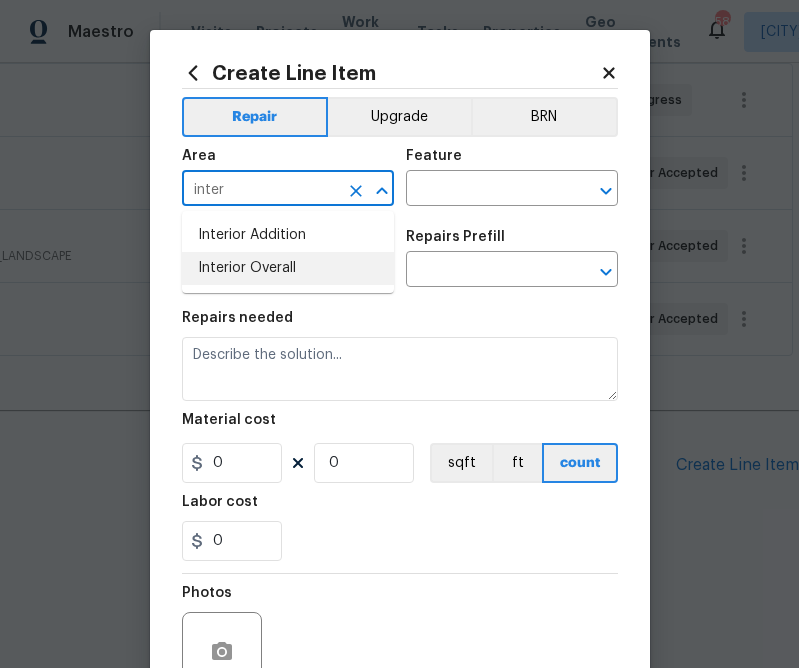 click on "Interior Overall" at bounding box center [288, 268] 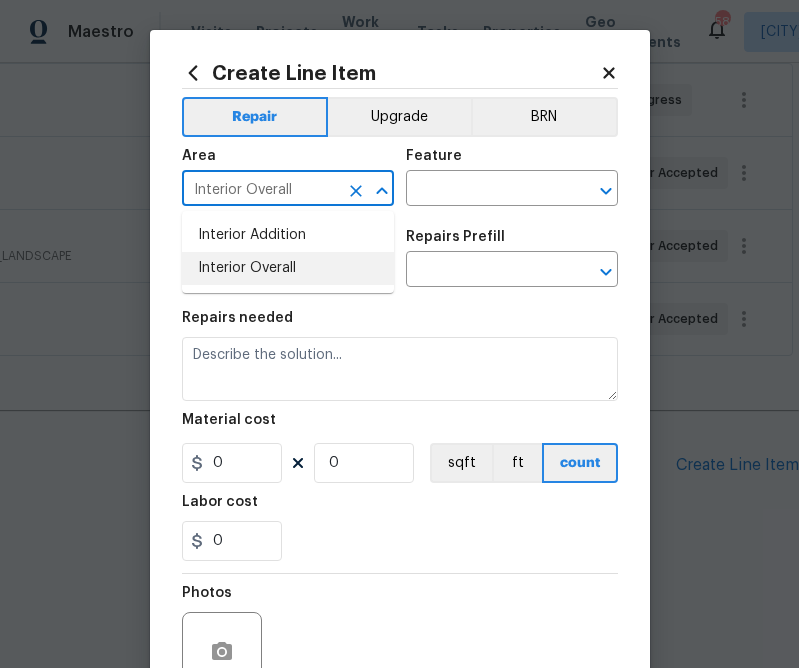 type on "Interior Overall" 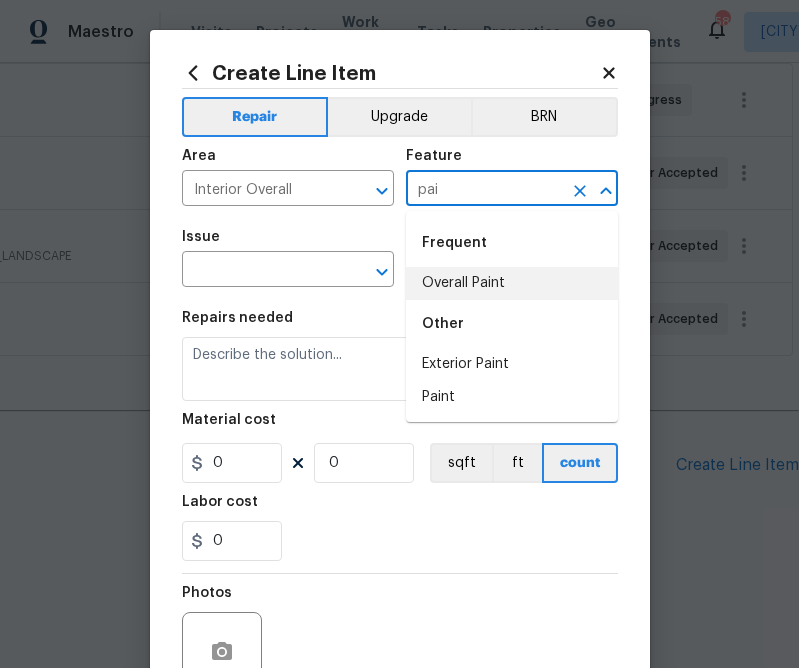 click on "Overall Paint" at bounding box center [512, 283] 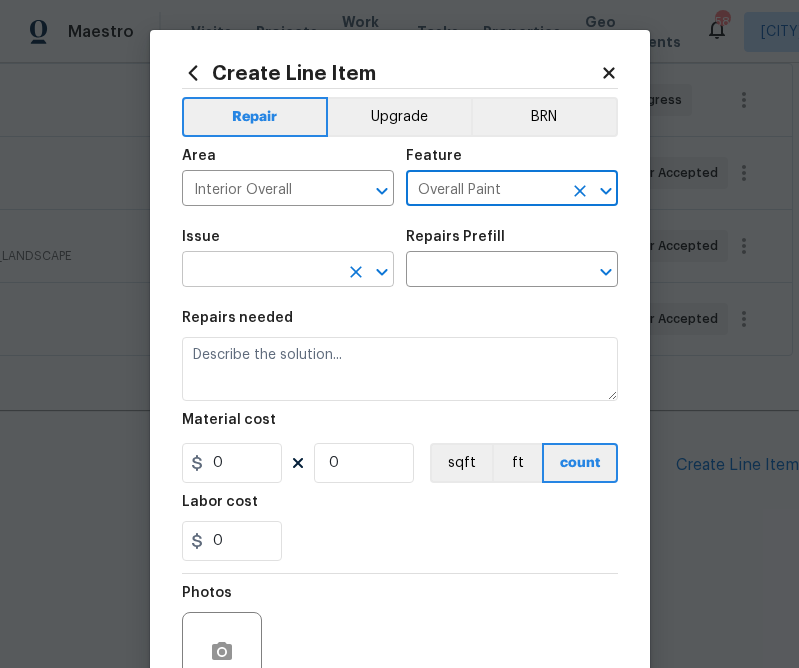 type on "Overall Paint" 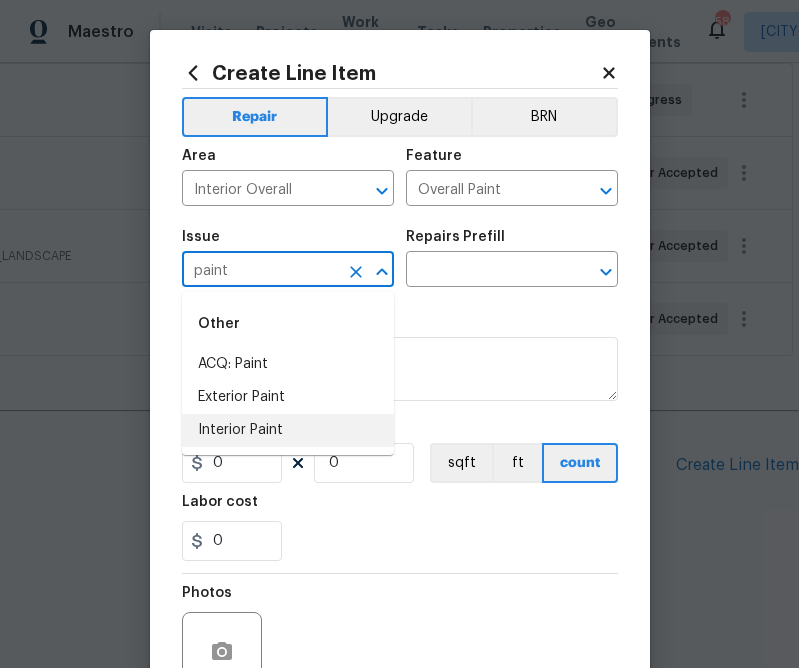 click on "Interior Paint" at bounding box center [288, 430] 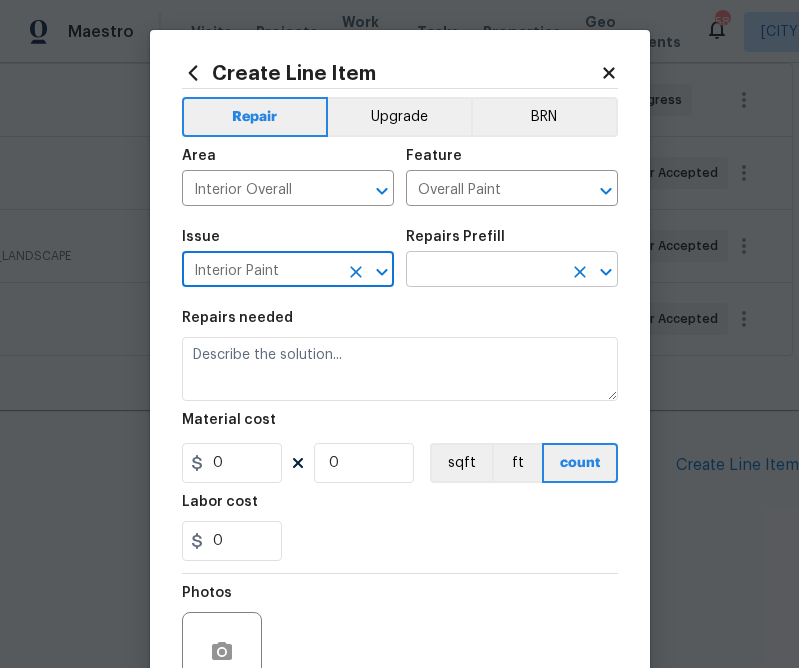 type on "Interior Paint" 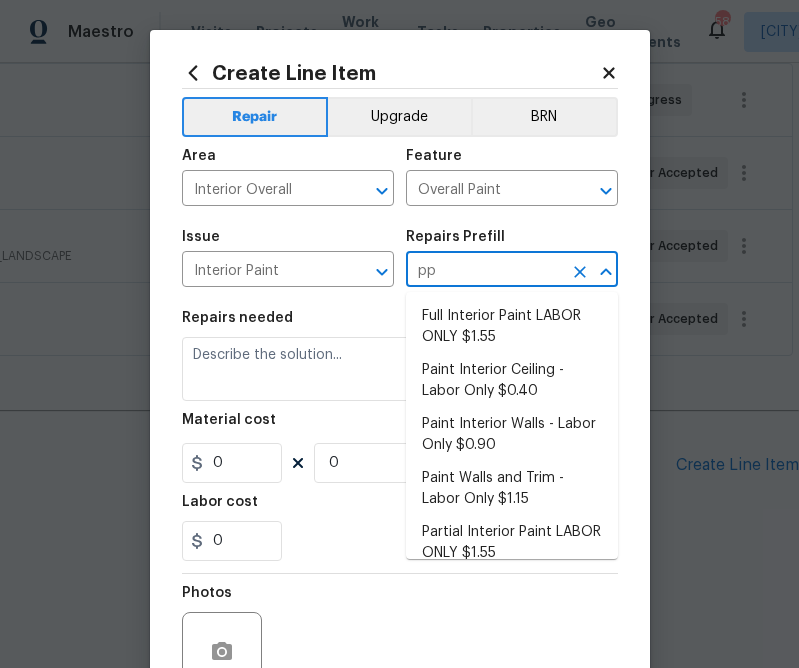 type on "ppg" 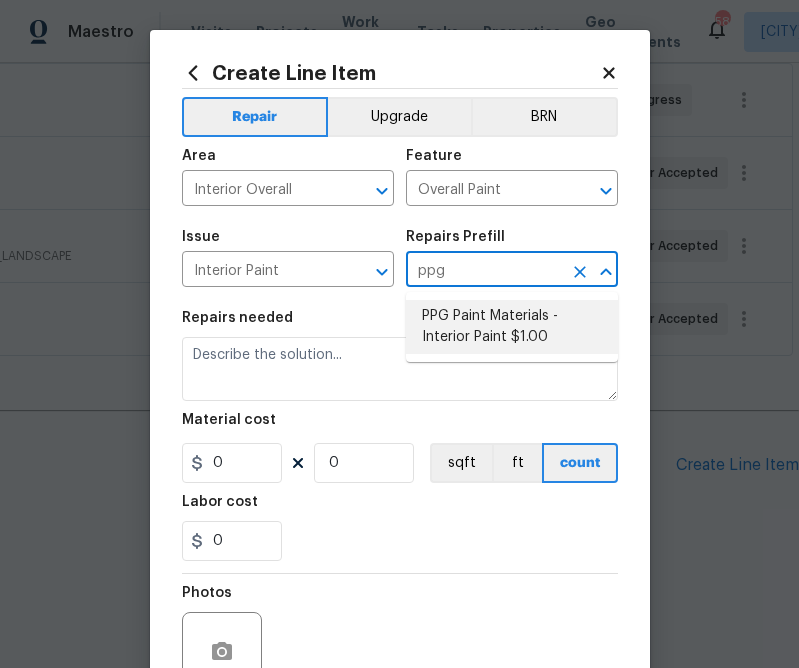 click on "PPG Paint Materials - Interior Paint $1.00" at bounding box center (512, 327) 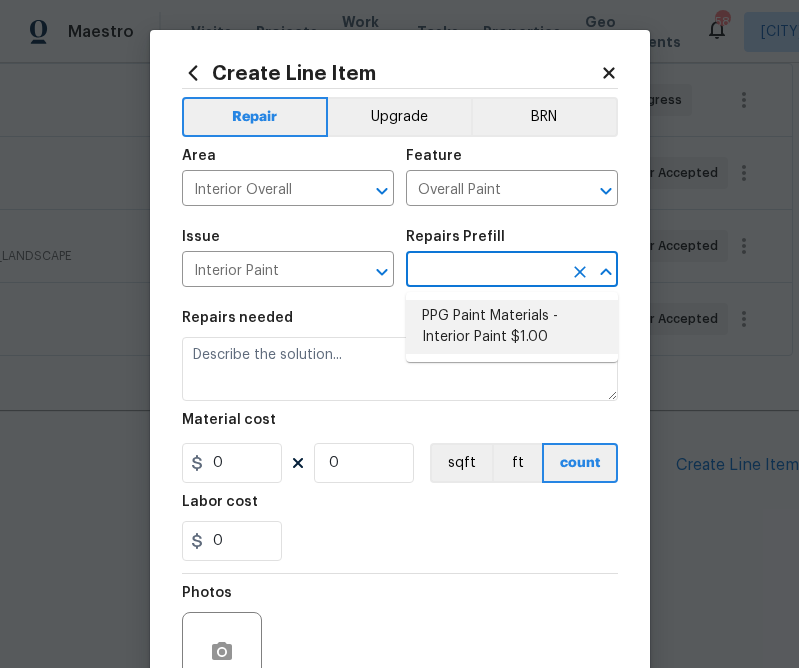 type on "PPG Paint Materials - Interior Paint $1.00" 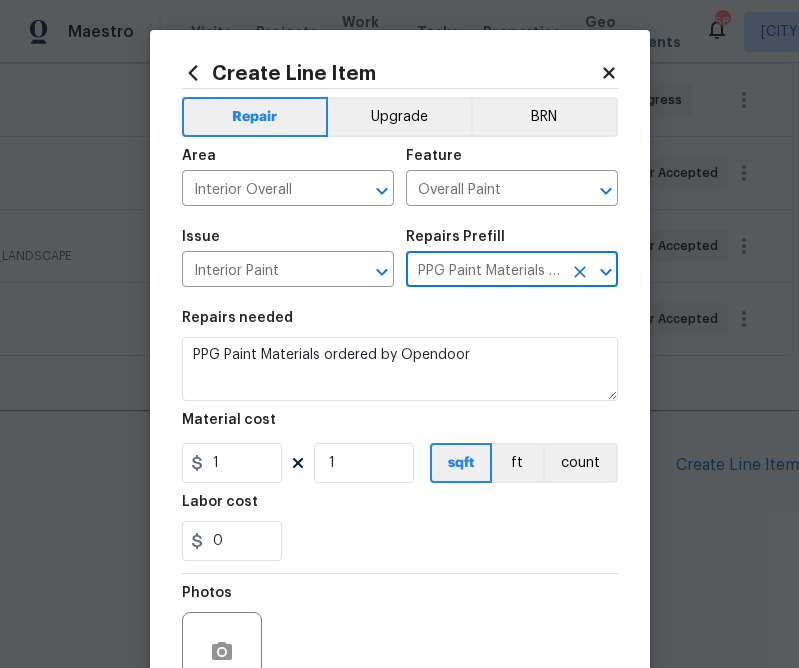 type on "PPG Paint Materials - Interior Paint $1.00" 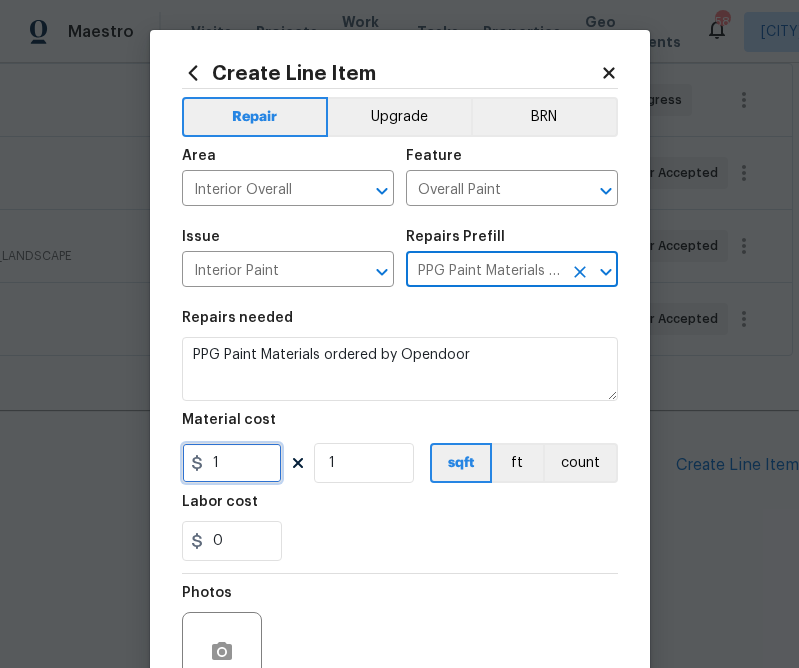 click on "1" at bounding box center (232, 463) 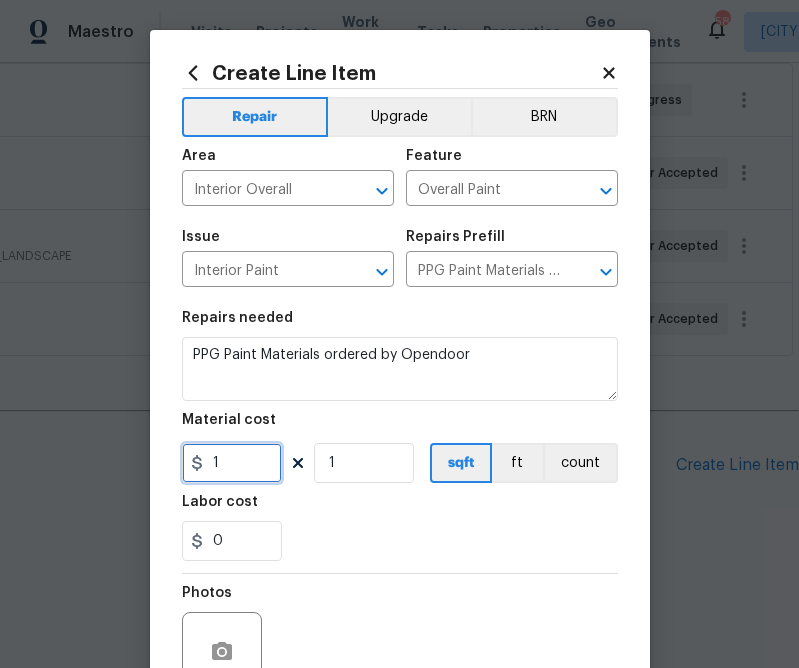 click on "1" at bounding box center [232, 463] 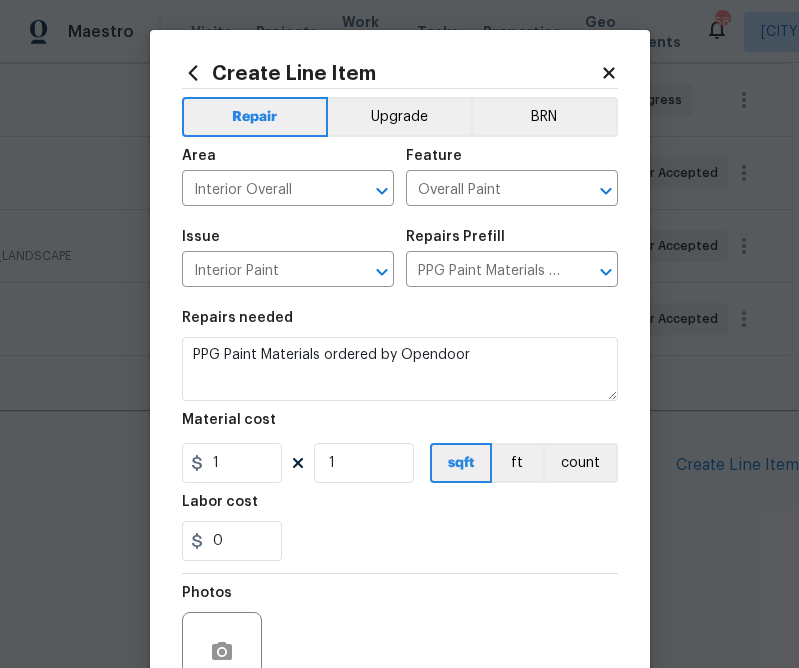 click on "Labor cost" at bounding box center (400, 508) 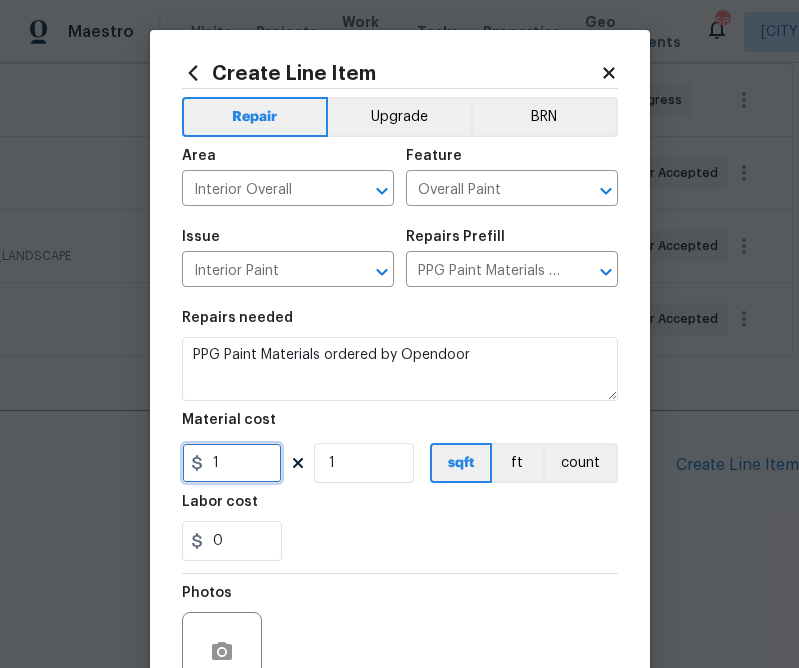 click on "1" at bounding box center [232, 463] 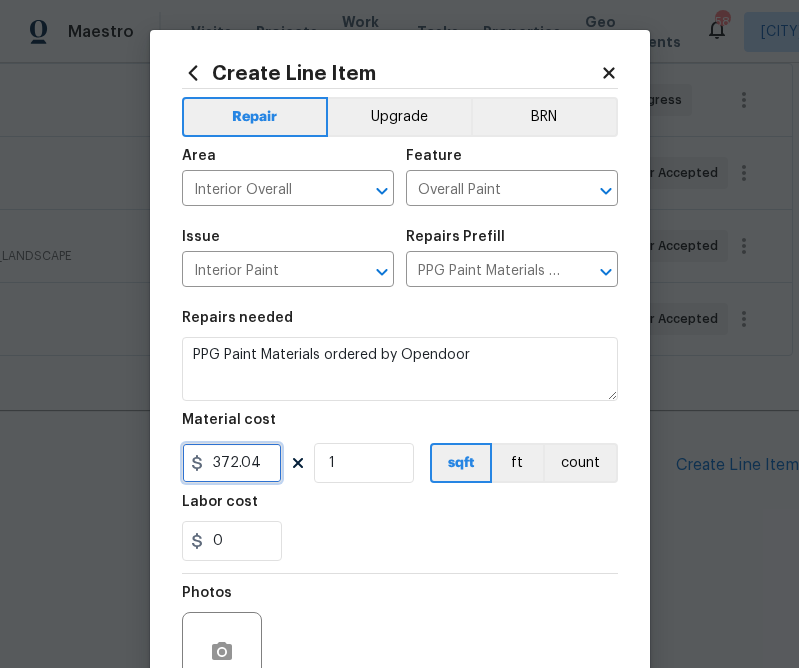 type on "372.04" 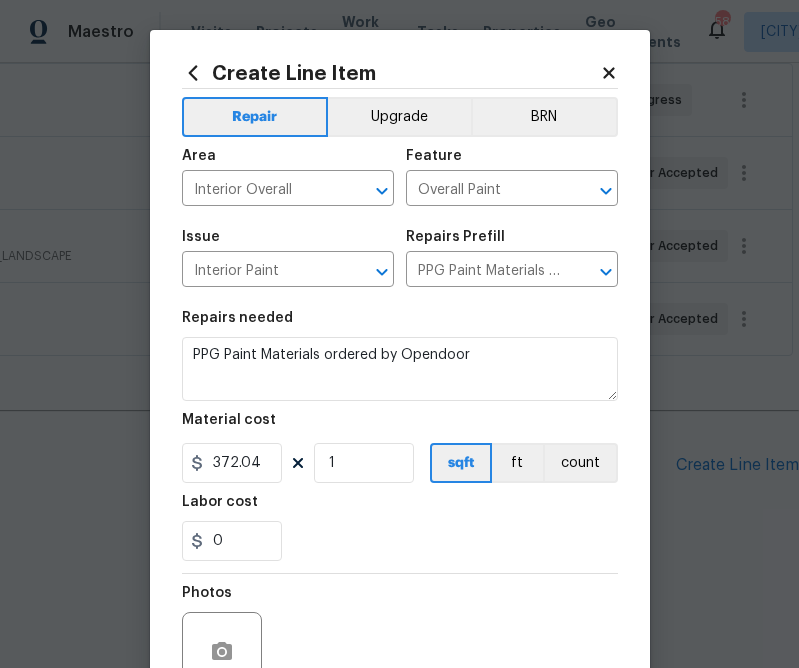 click on "Photos" at bounding box center [400, 639] 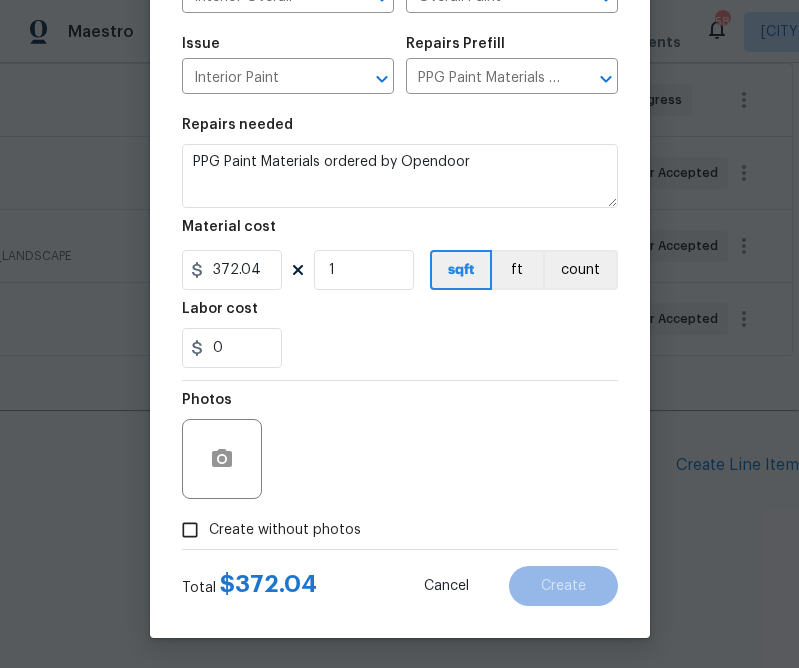 click on "Create without photos" at bounding box center [285, 530] 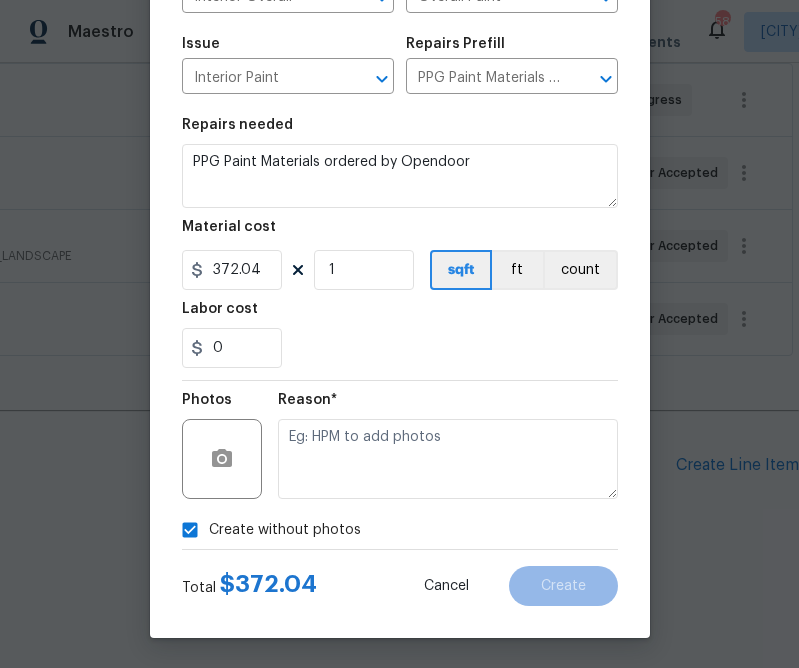 click on "Reason*" at bounding box center (448, 446) 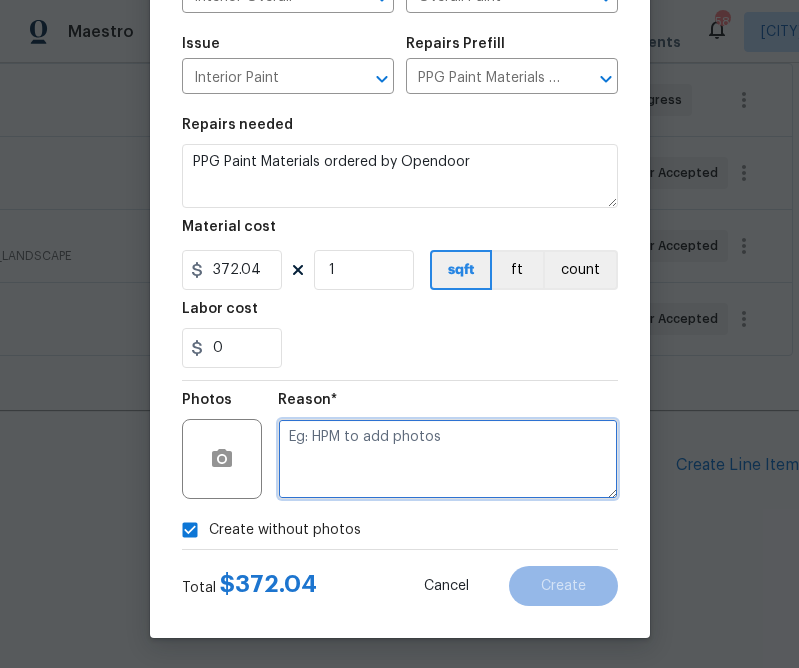 click at bounding box center (448, 459) 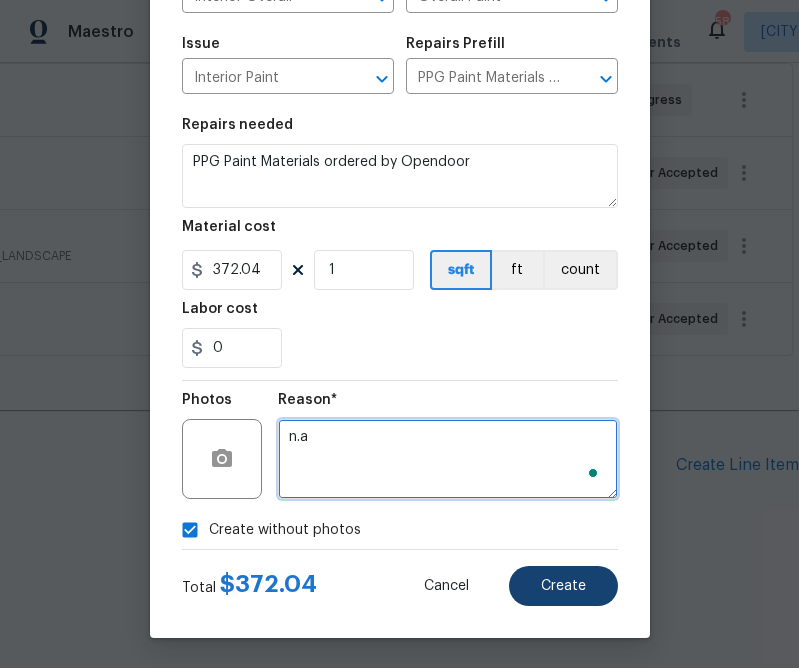 type on "n.a" 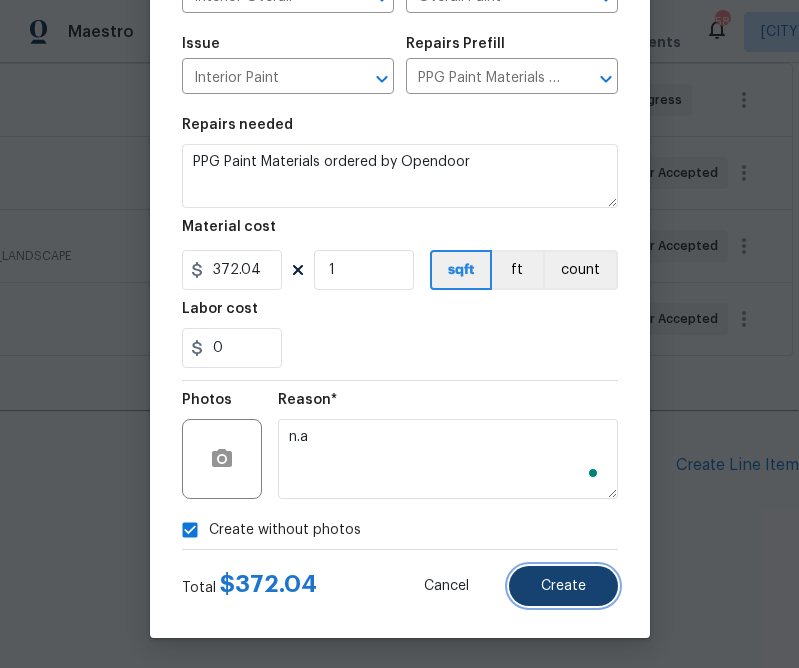click on "Create" at bounding box center [563, 586] 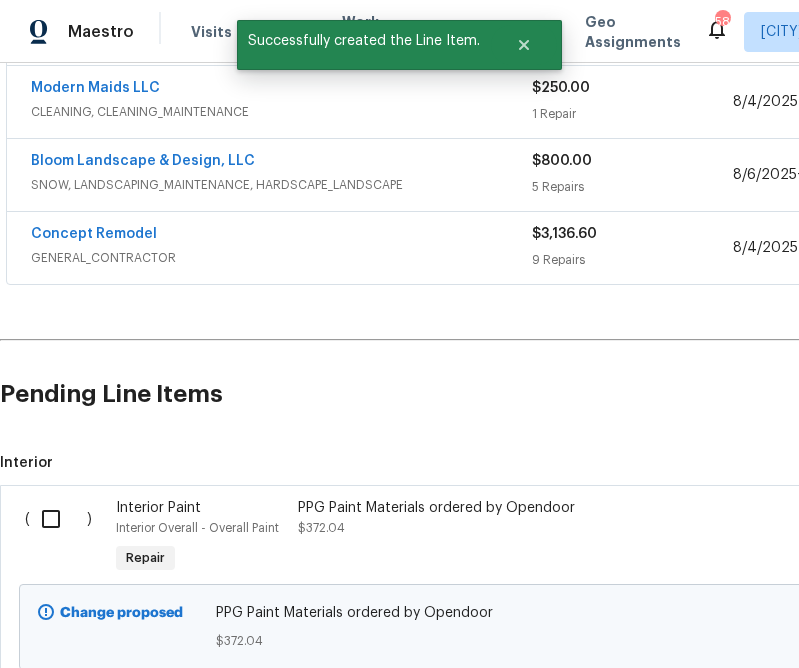 scroll, scrollTop: 611, scrollLeft: 0, axis: vertical 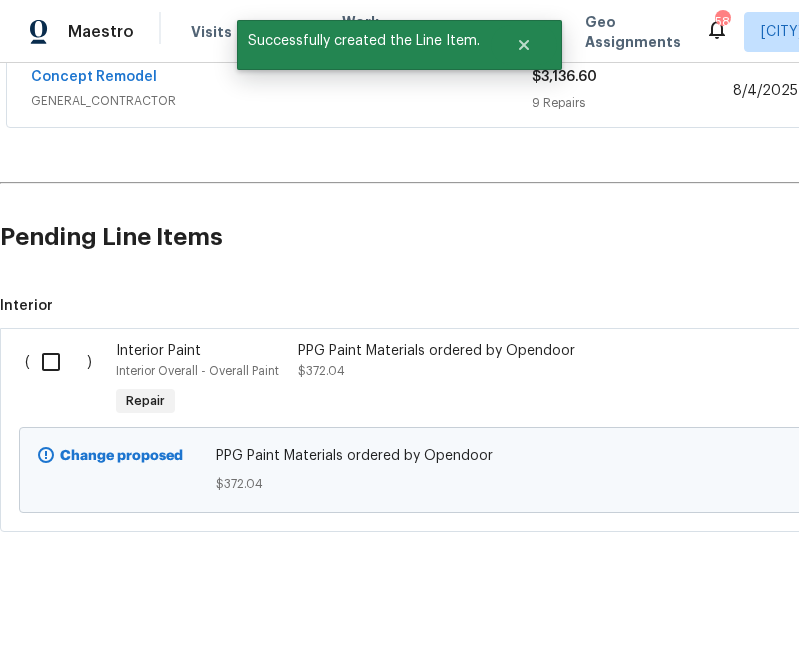 click at bounding box center (58, 362) 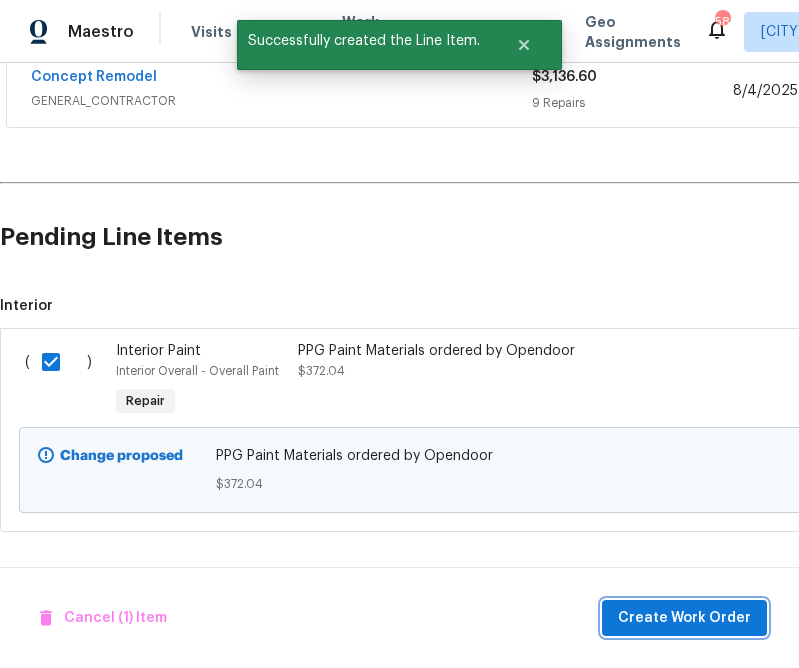 click on "Create Work Order" at bounding box center (684, 618) 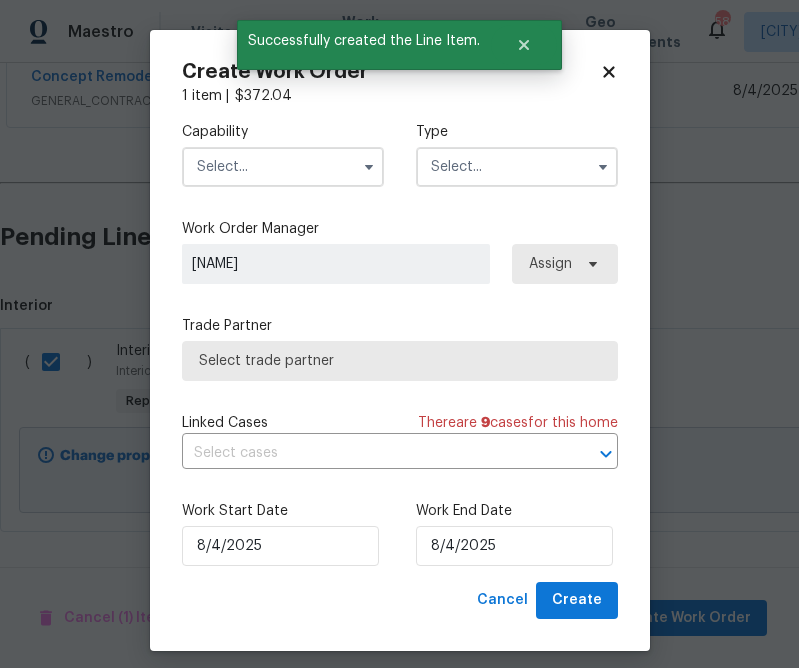 click at bounding box center [283, 167] 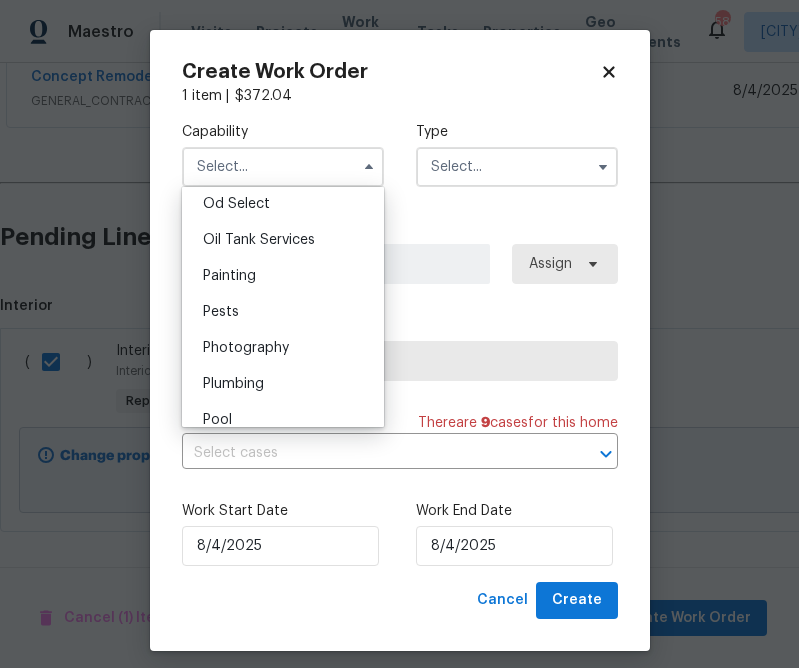scroll, scrollTop: 1618, scrollLeft: 0, axis: vertical 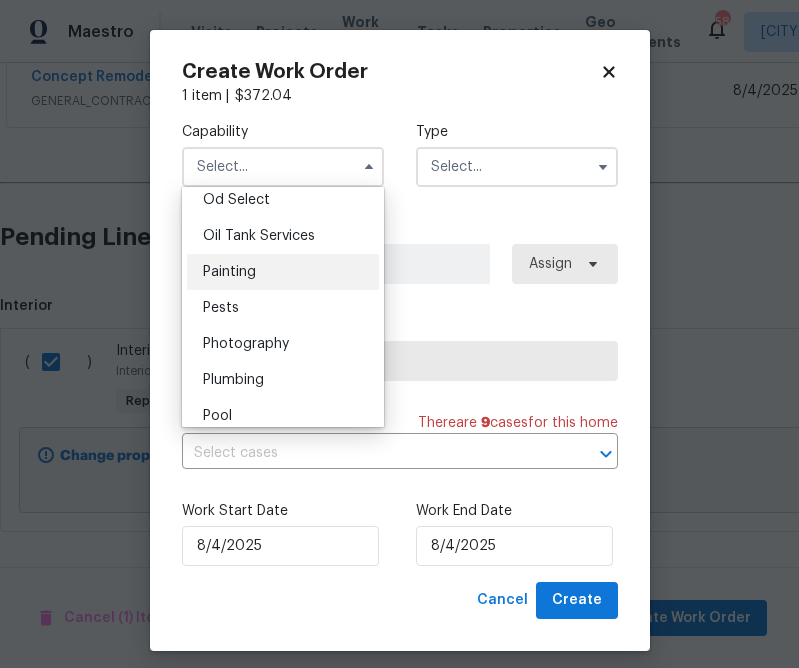 click on "Painting" at bounding box center [283, 272] 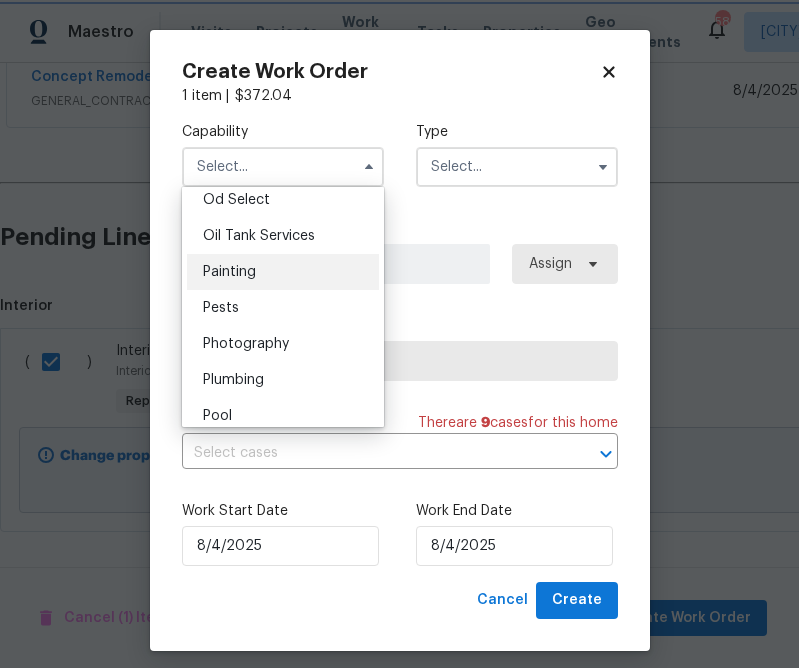 type on "Painting" 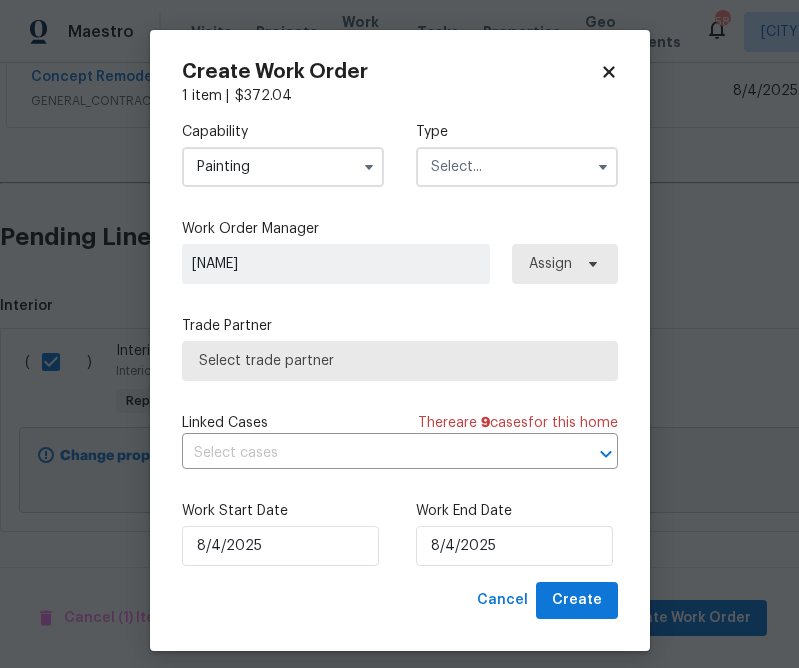 click at bounding box center (517, 167) 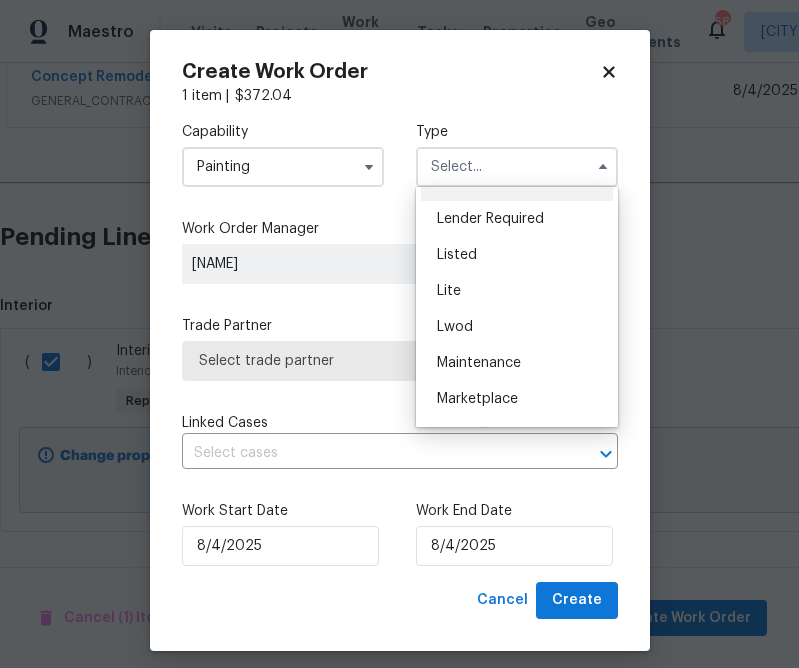 scroll, scrollTop: 454, scrollLeft: 0, axis: vertical 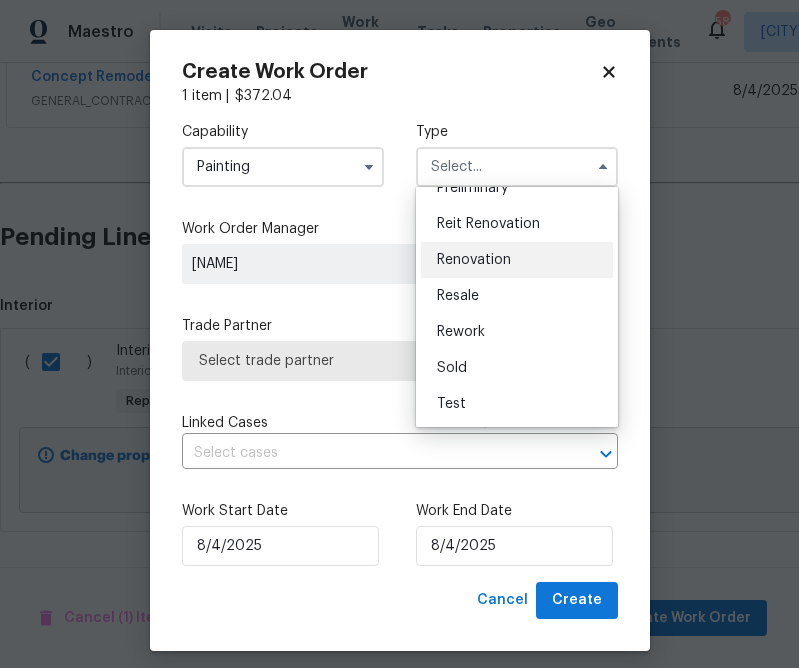 click on "Renovation" at bounding box center [517, 260] 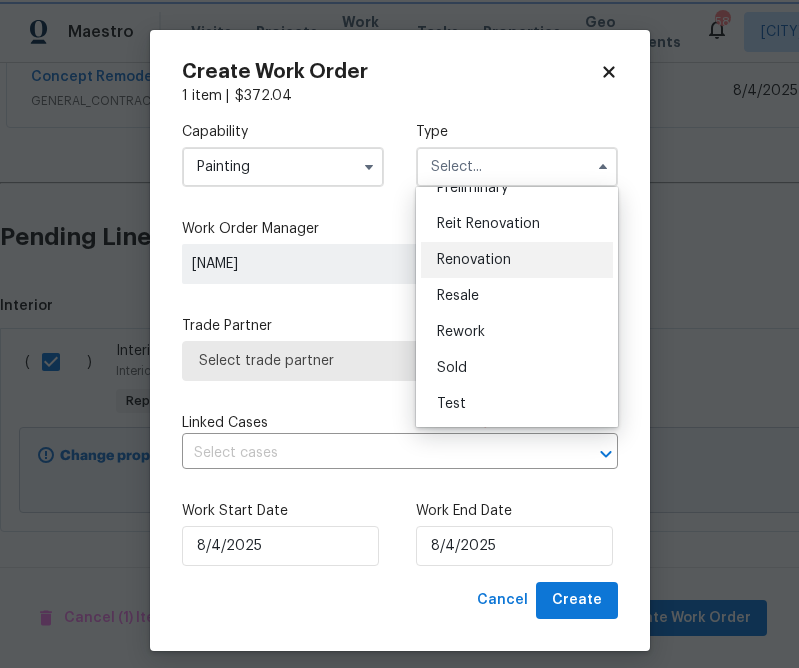 type on "Renovation" 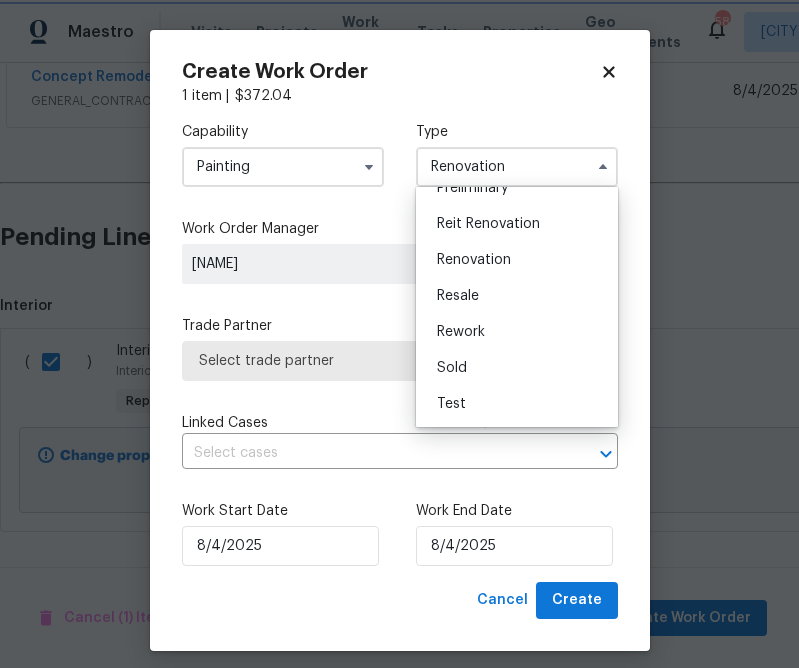 scroll, scrollTop: 0, scrollLeft: 0, axis: both 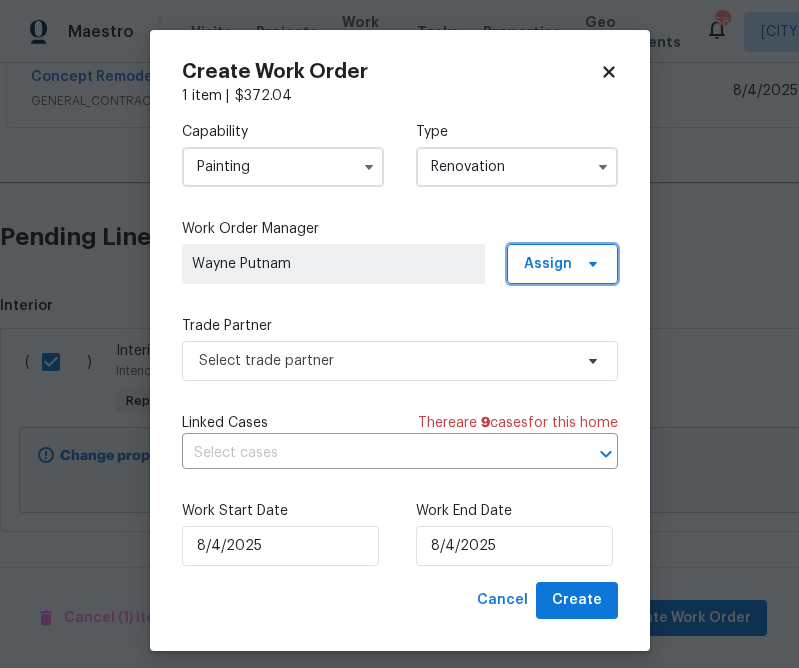 click 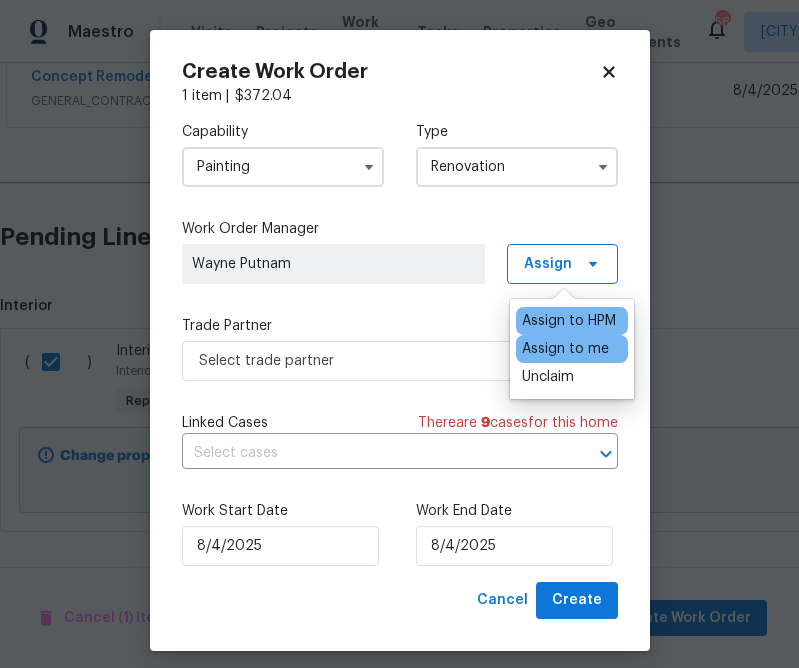 click on "Assign to me" at bounding box center [565, 349] 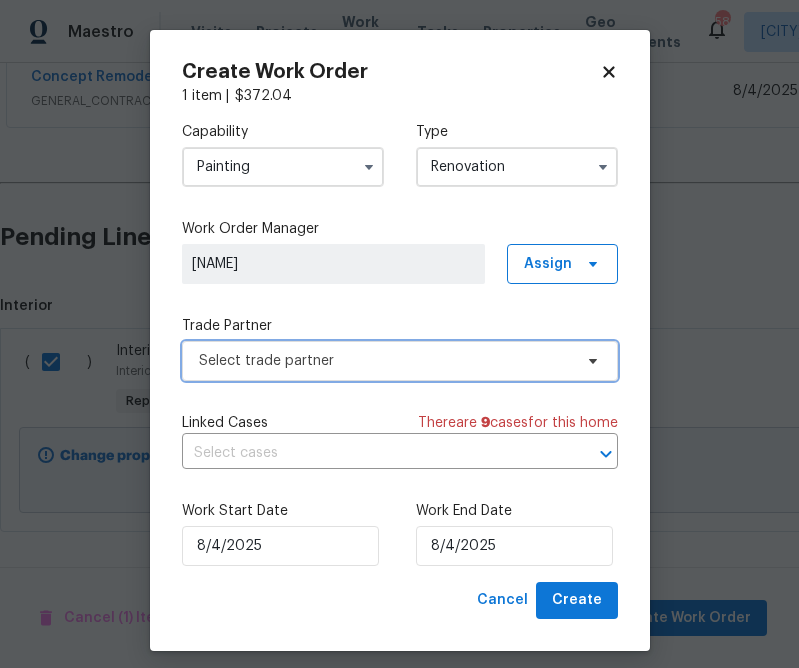 click on "Select trade partner" at bounding box center [385, 361] 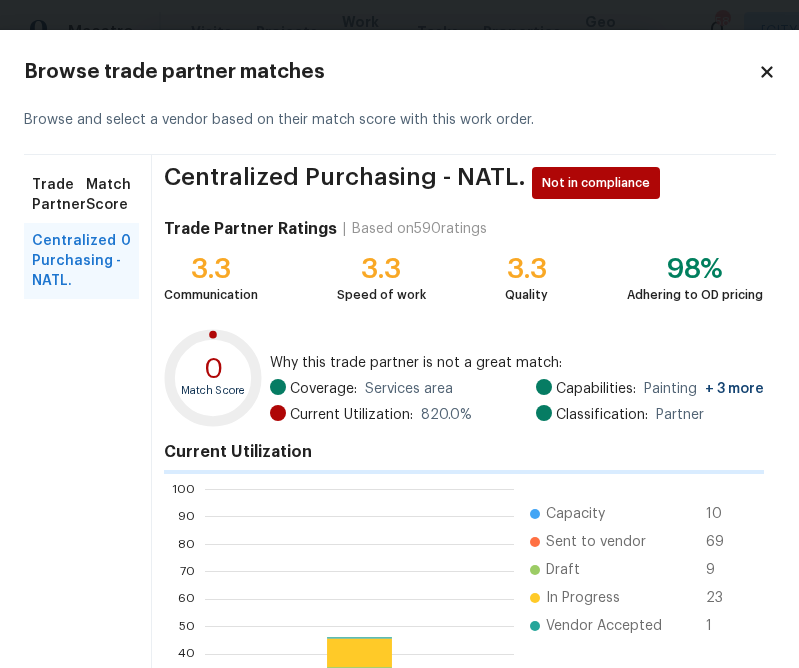 scroll, scrollTop: 280, scrollLeft: 314, axis: both 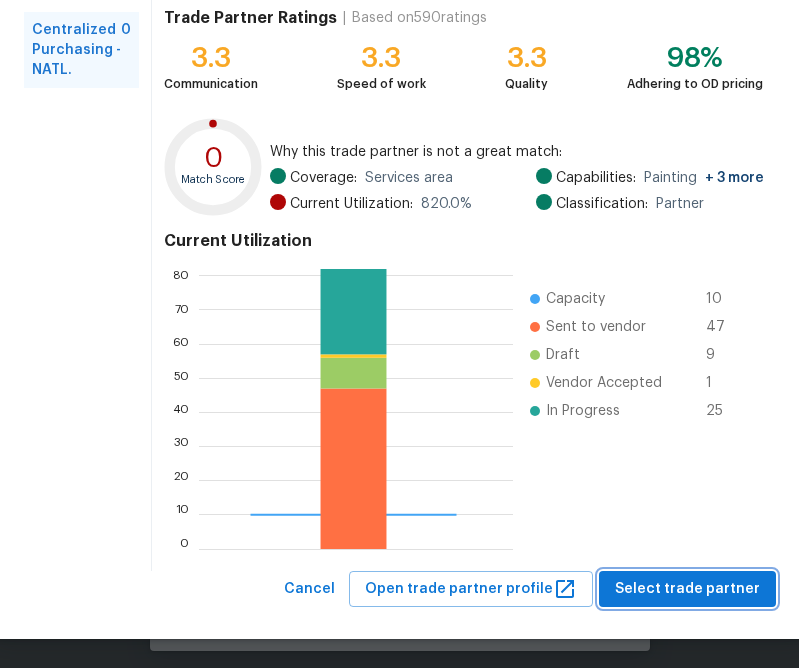 click on "Select trade partner" at bounding box center [687, 589] 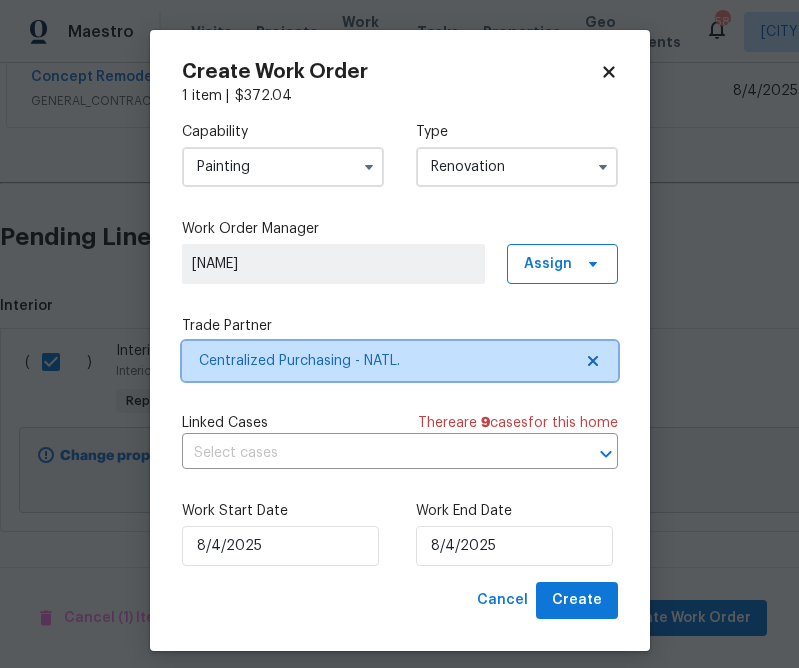 scroll, scrollTop: 0, scrollLeft: 0, axis: both 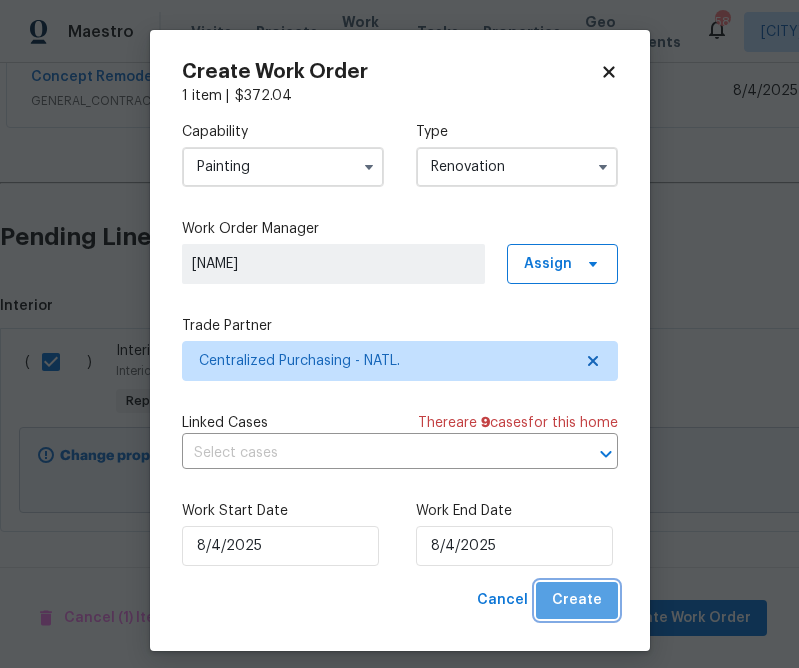 click on "Create" at bounding box center (577, 600) 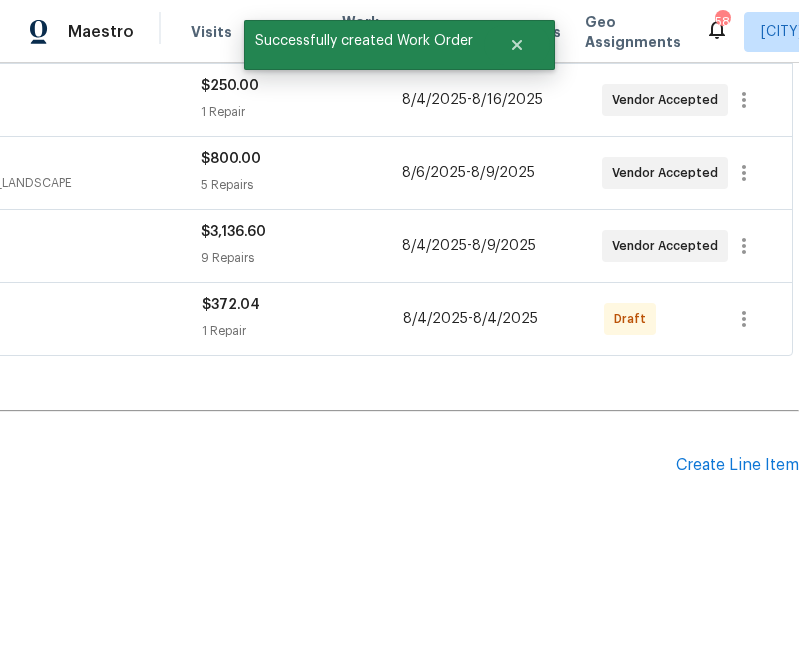 scroll, scrollTop: 456, scrollLeft: 0, axis: vertical 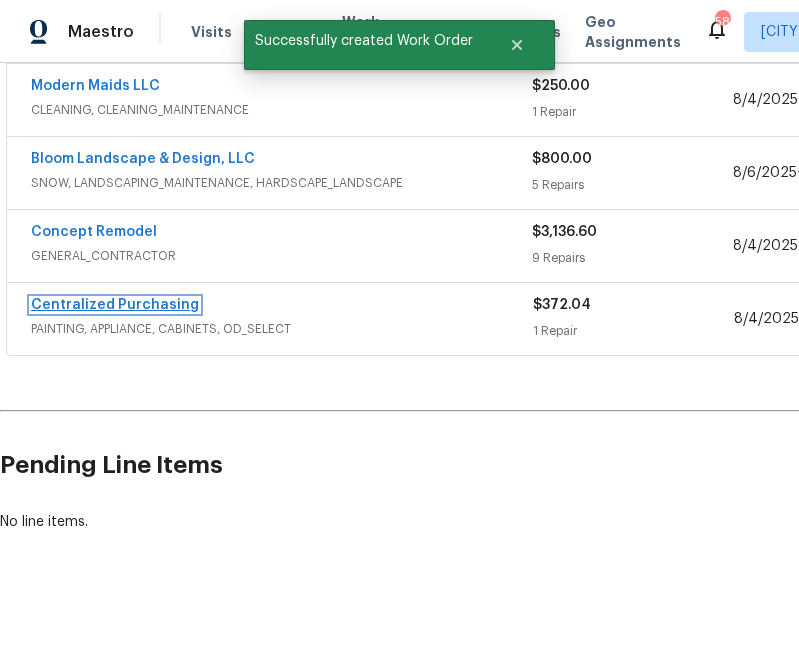 click on "Centralized Purchasing" at bounding box center [115, 305] 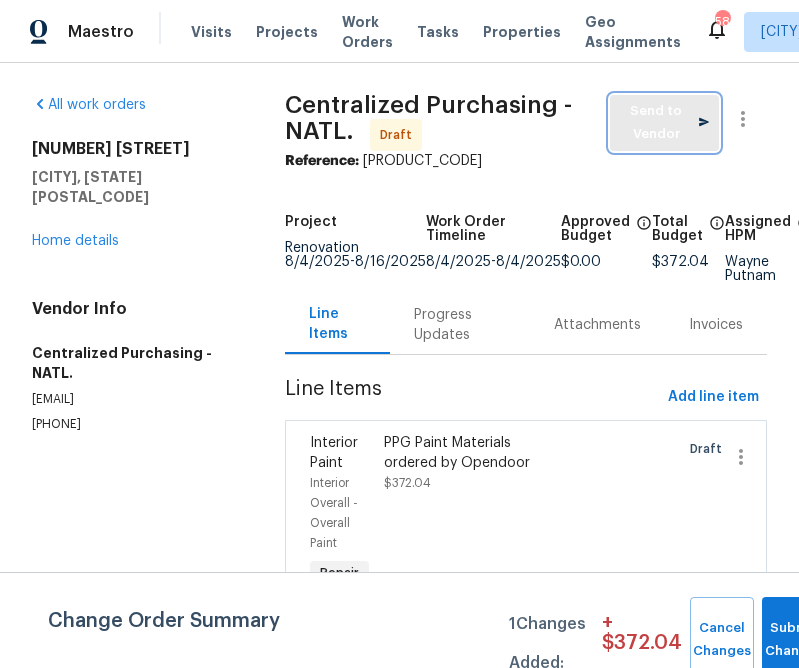 click on "Send to Vendor" at bounding box center (664, 123) 